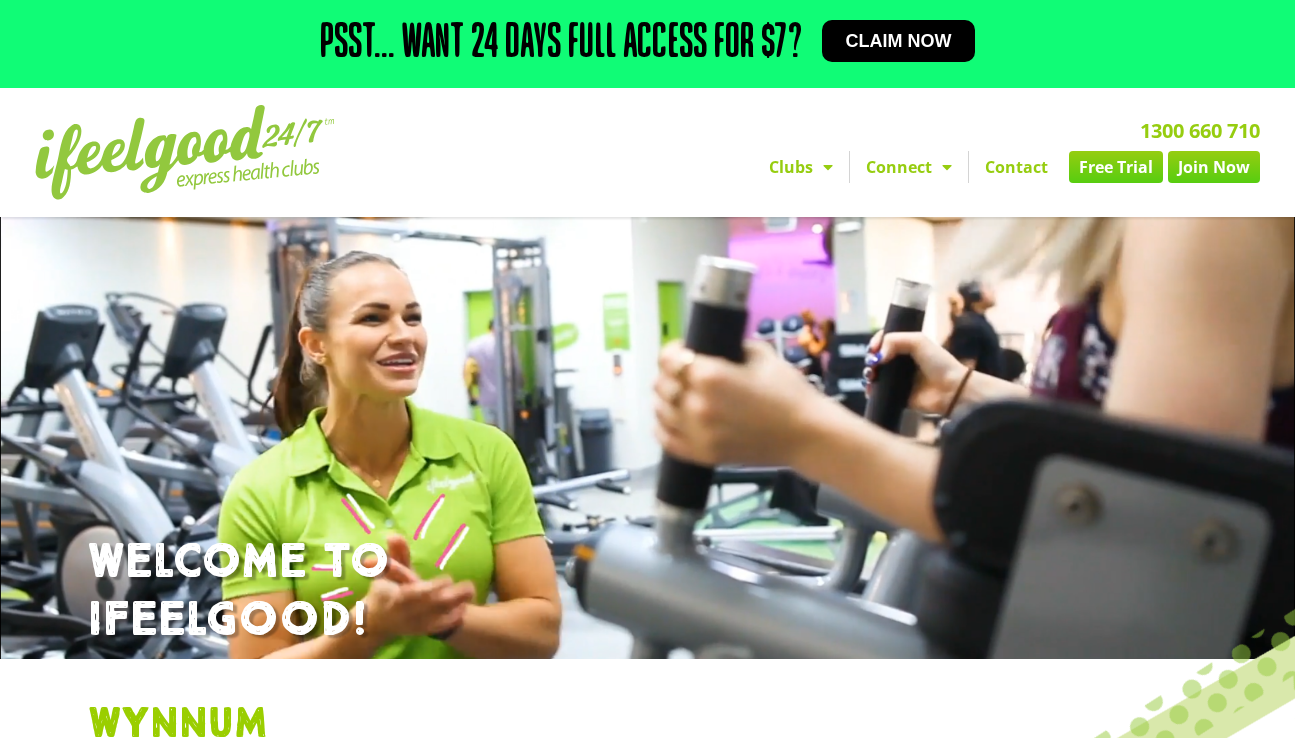 scroll, scrollTop: 0, scrollLeft: 0, axis: both 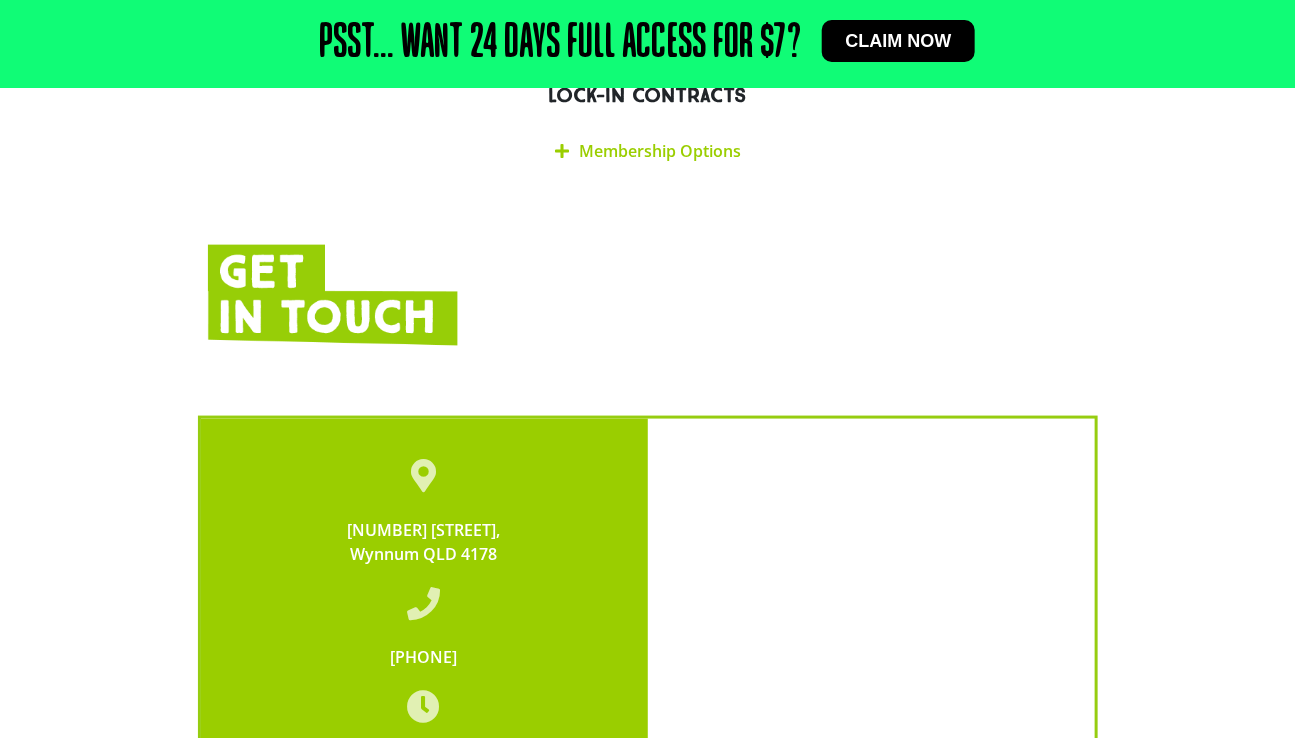 click on "Membership Options" at bounding box center (660, 151) 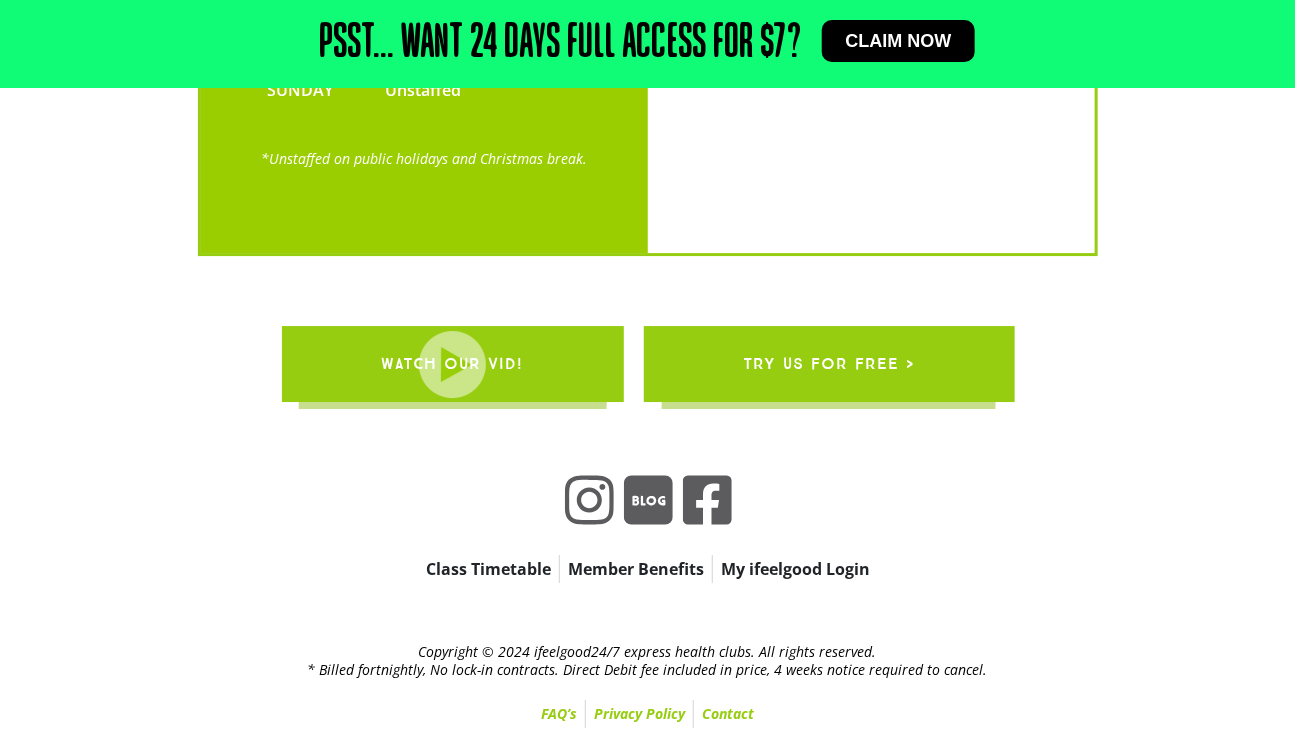 scroll, scrollTop: 5253, scrollLeft: 0, axis: vertical 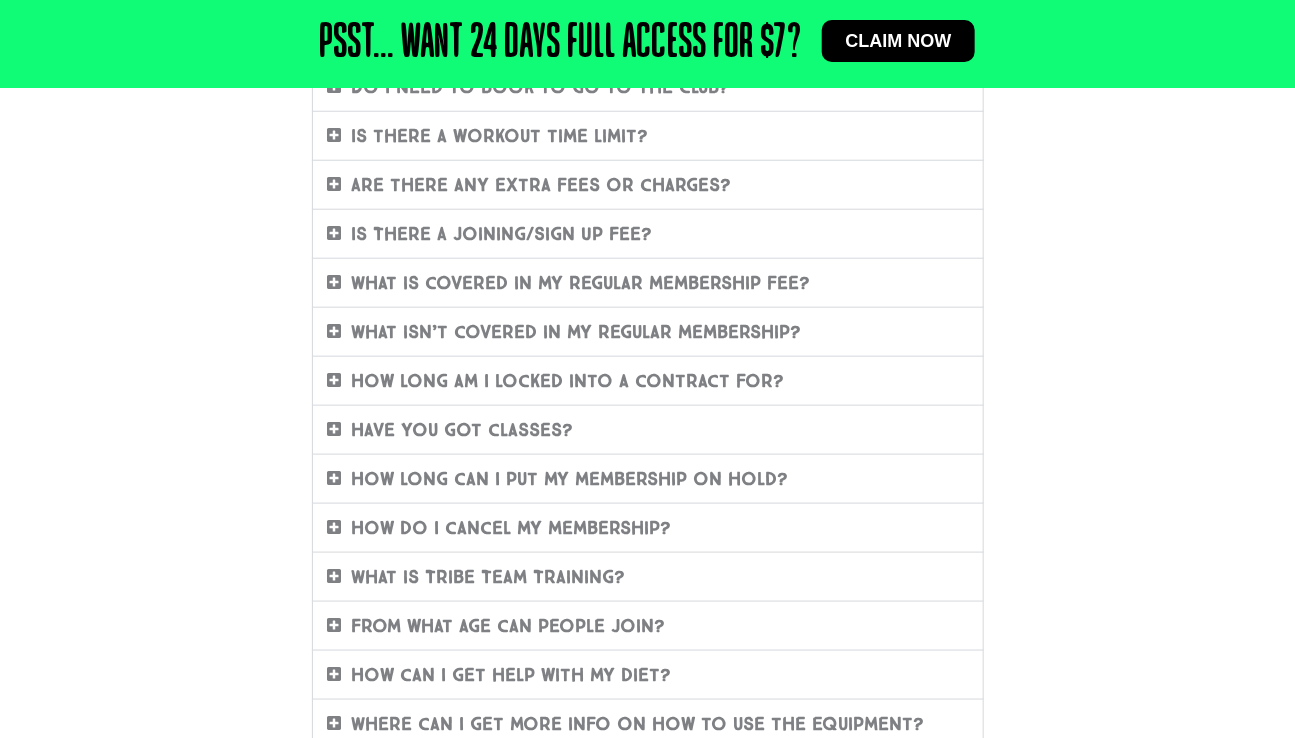 click on "How long can I put my membership on hold?" at bounding box center [570, 479] 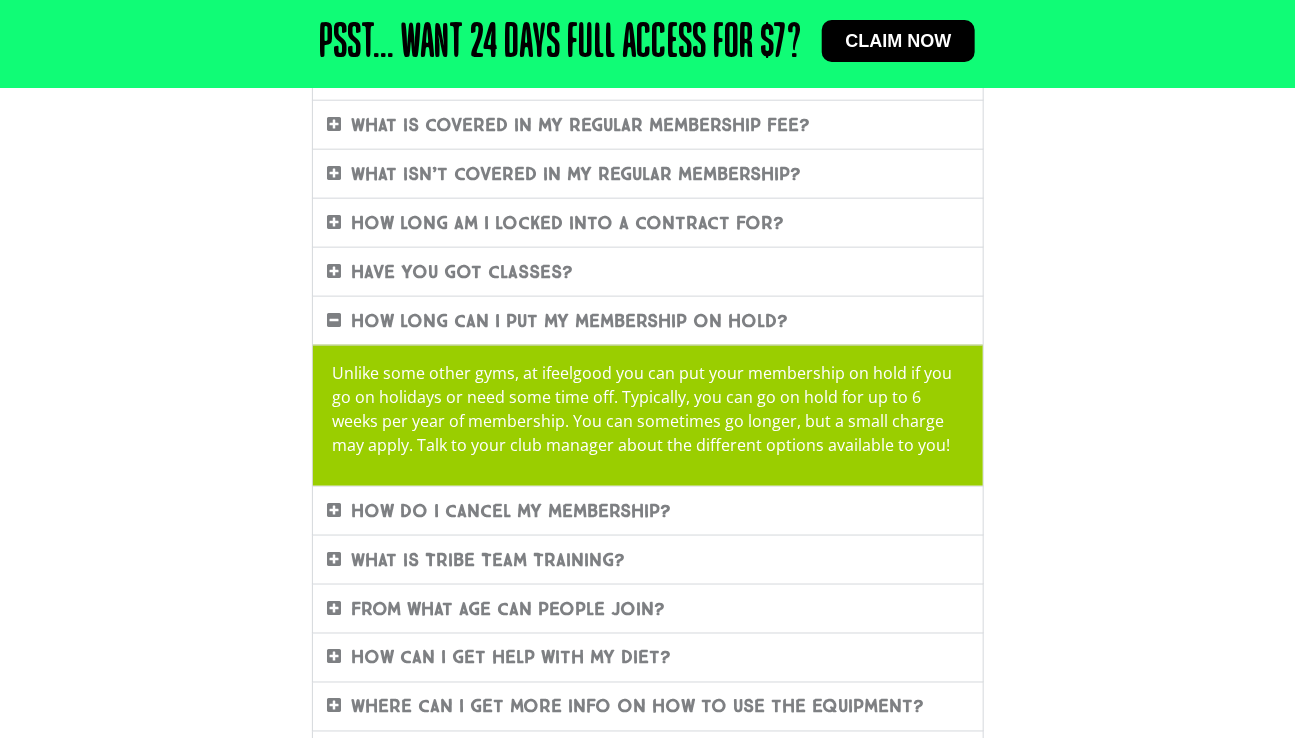 scroll, scrollTop: 820, scrollLeft: 0, axis: vertical 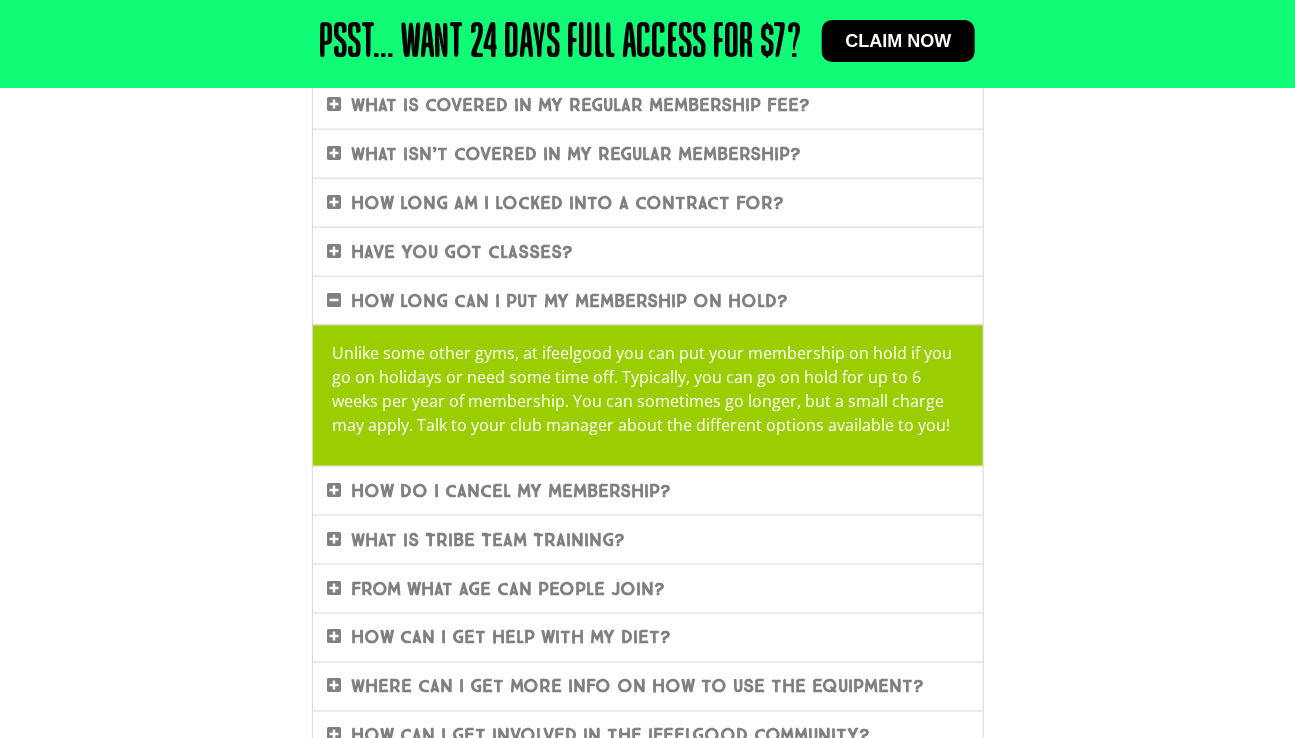 click on "How do I cancel my membership?" at bounding box center (512, 491) 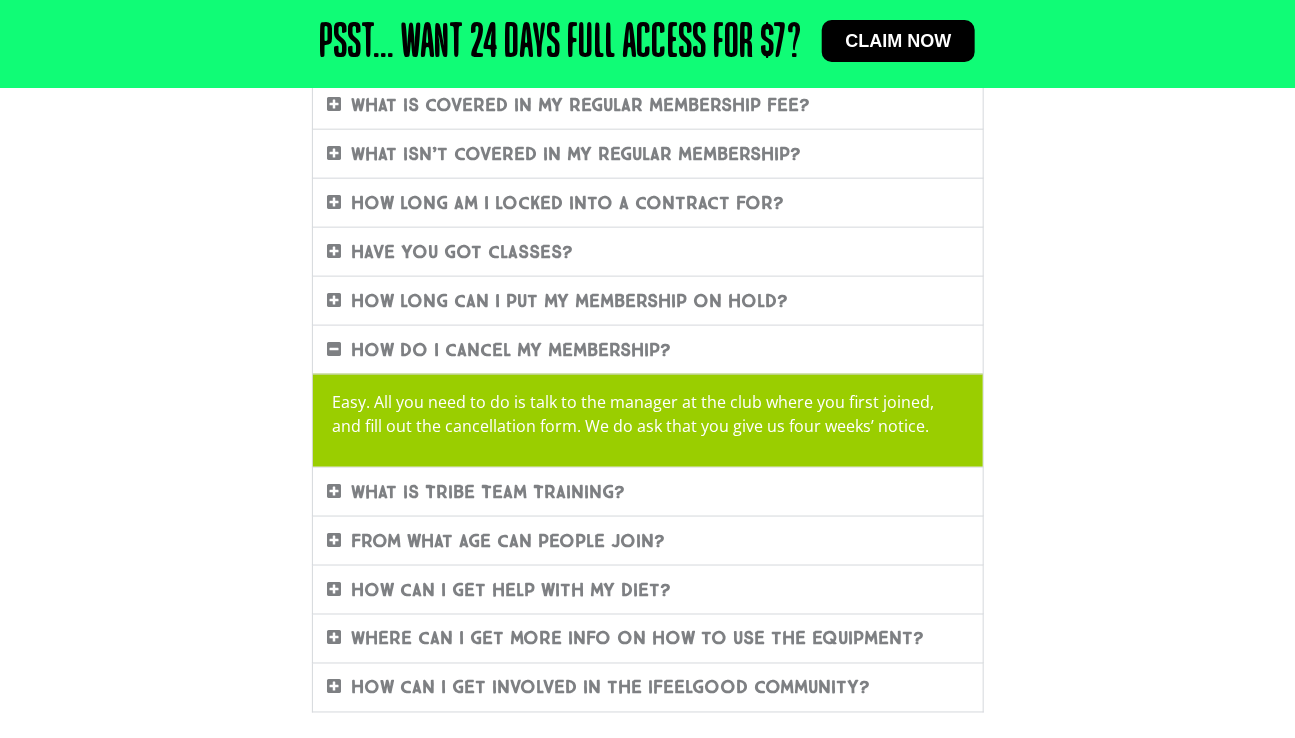 click on "How long can I put my membership on hold?" at bounding box center (570, 301) 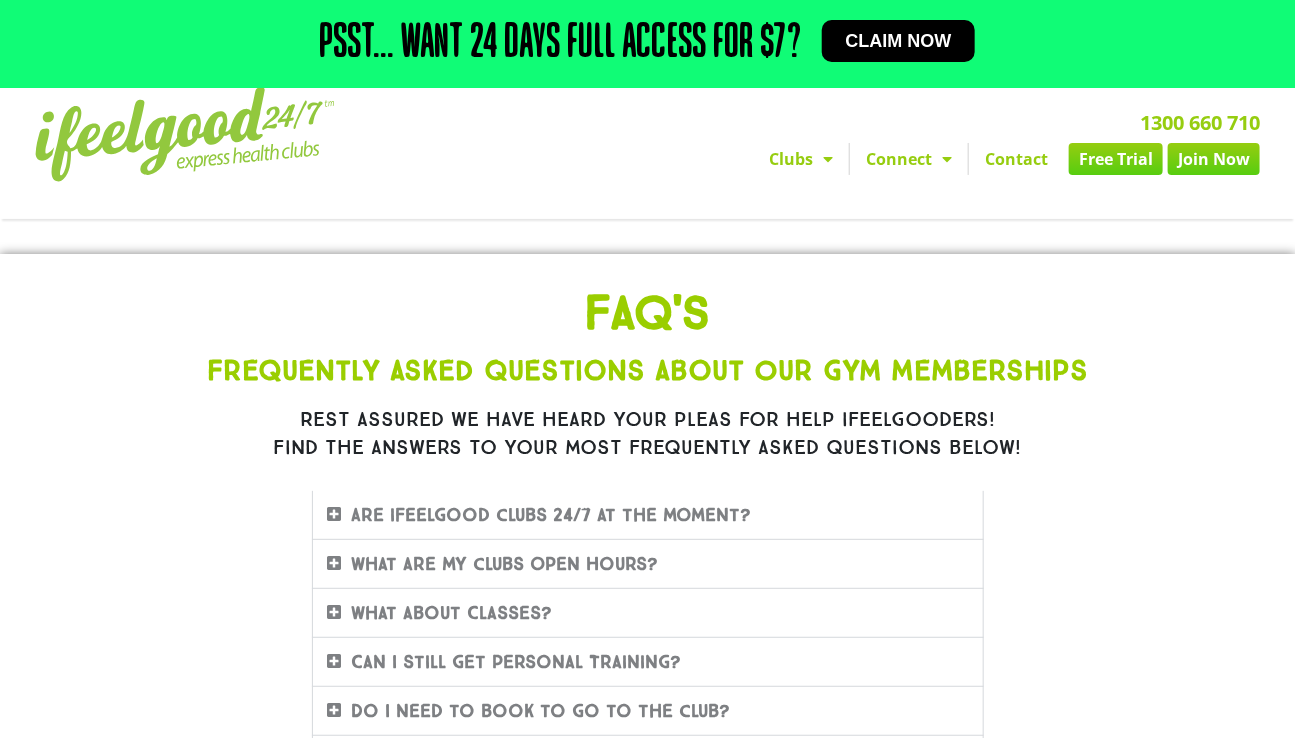 scroll, scrollTop: 0, scrollLeft: 0, axis: both 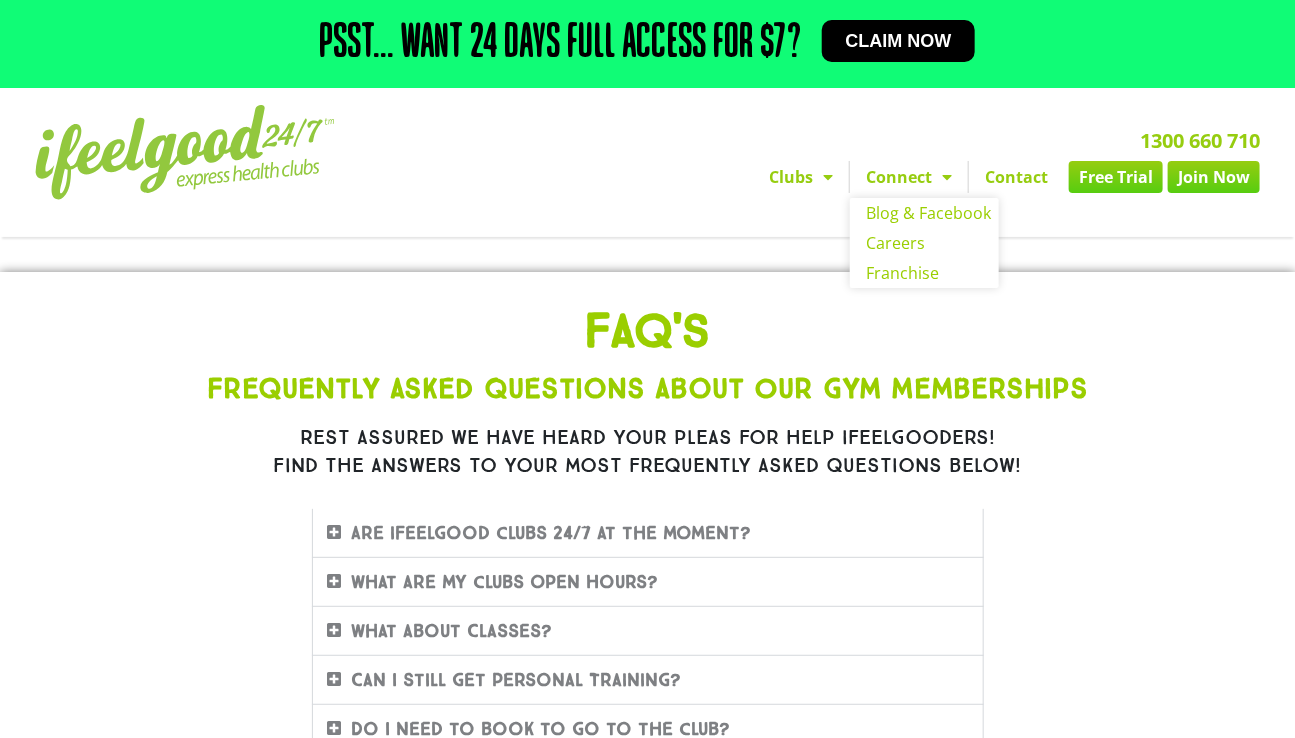 click 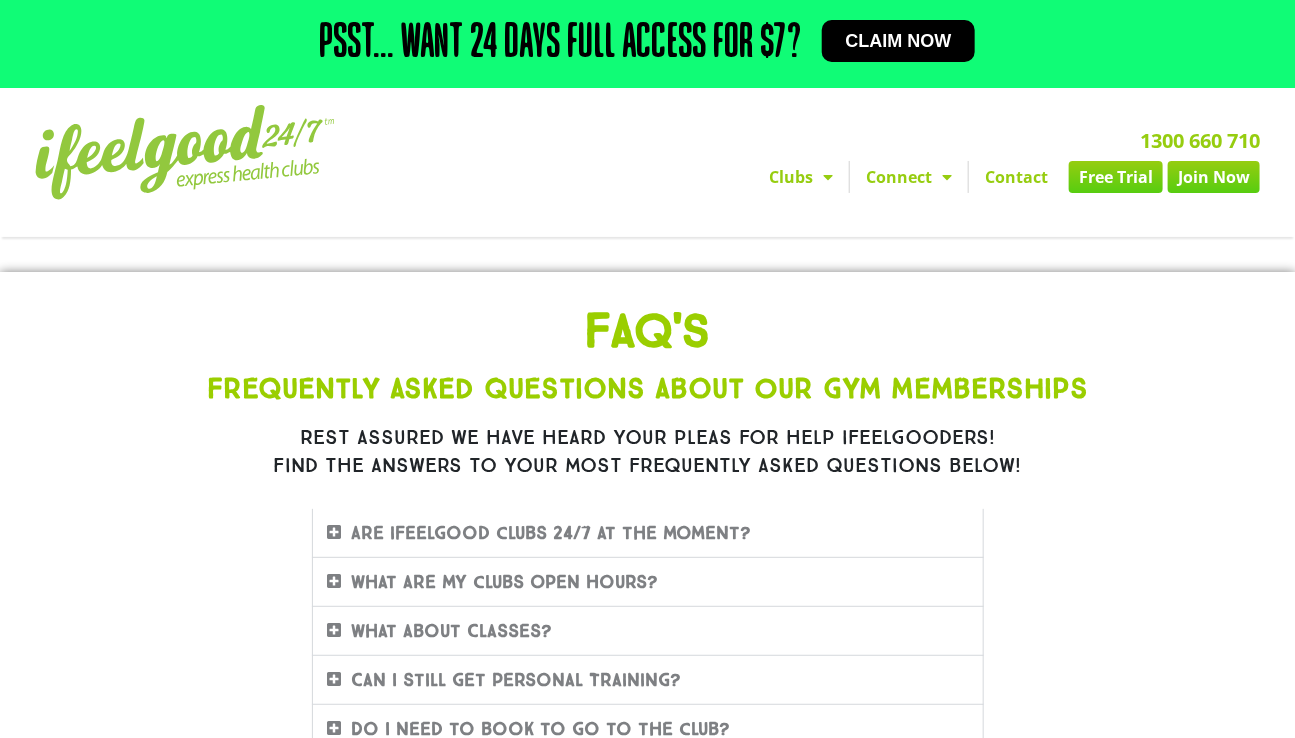 click 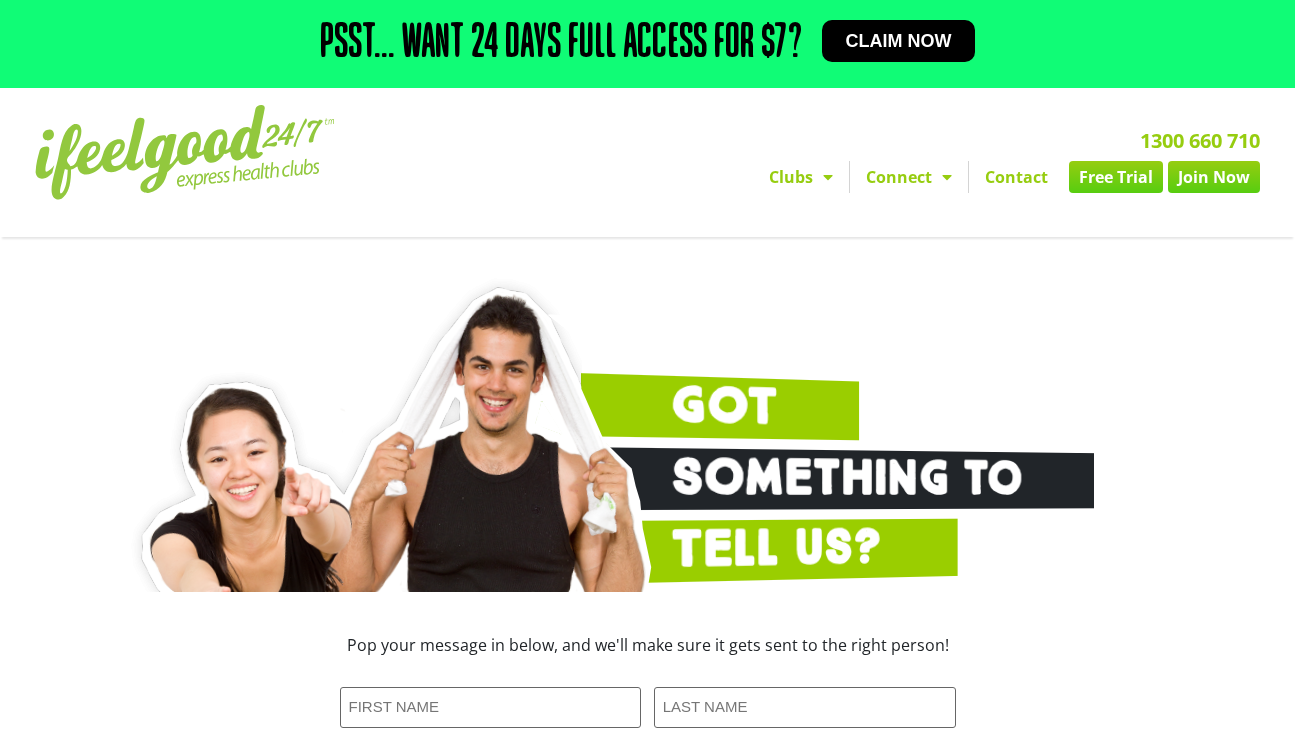 scroll, scrollTop: 119, scrollLeft: 0, axis: vertical 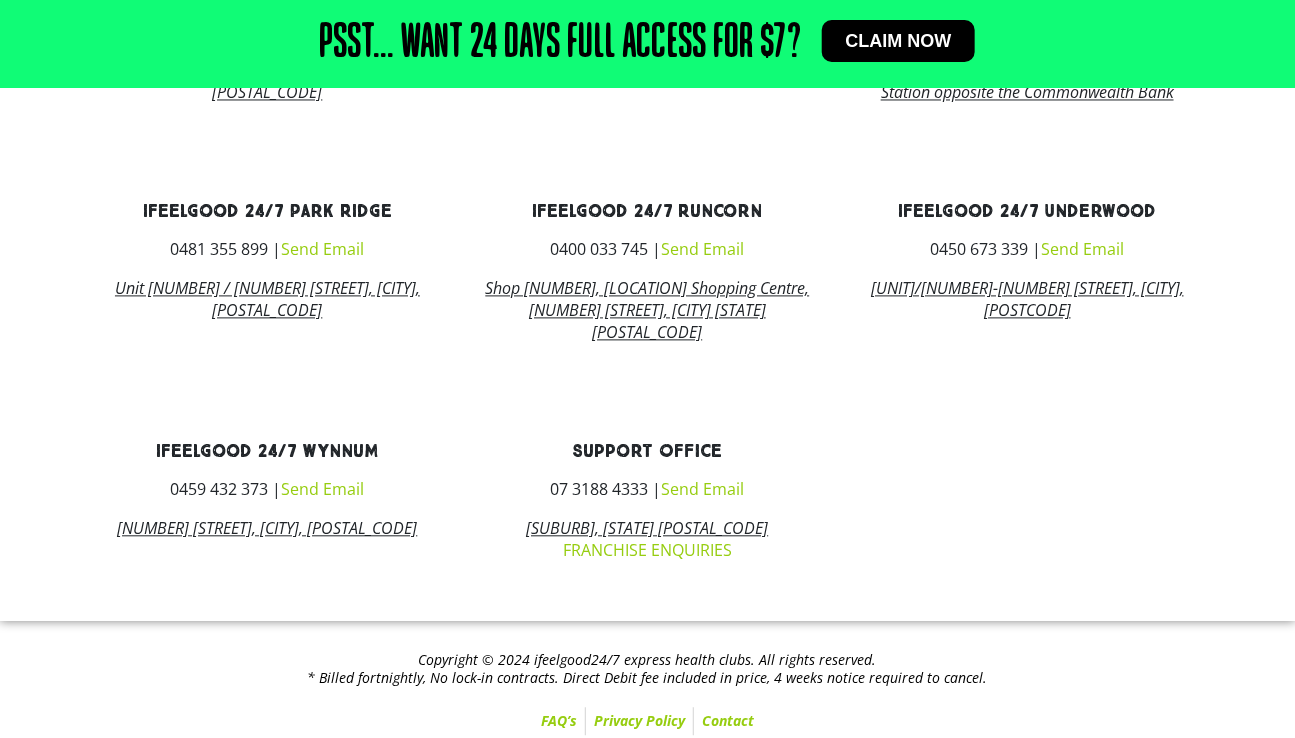 click on "Send Email" at bounding box center [322, 490] 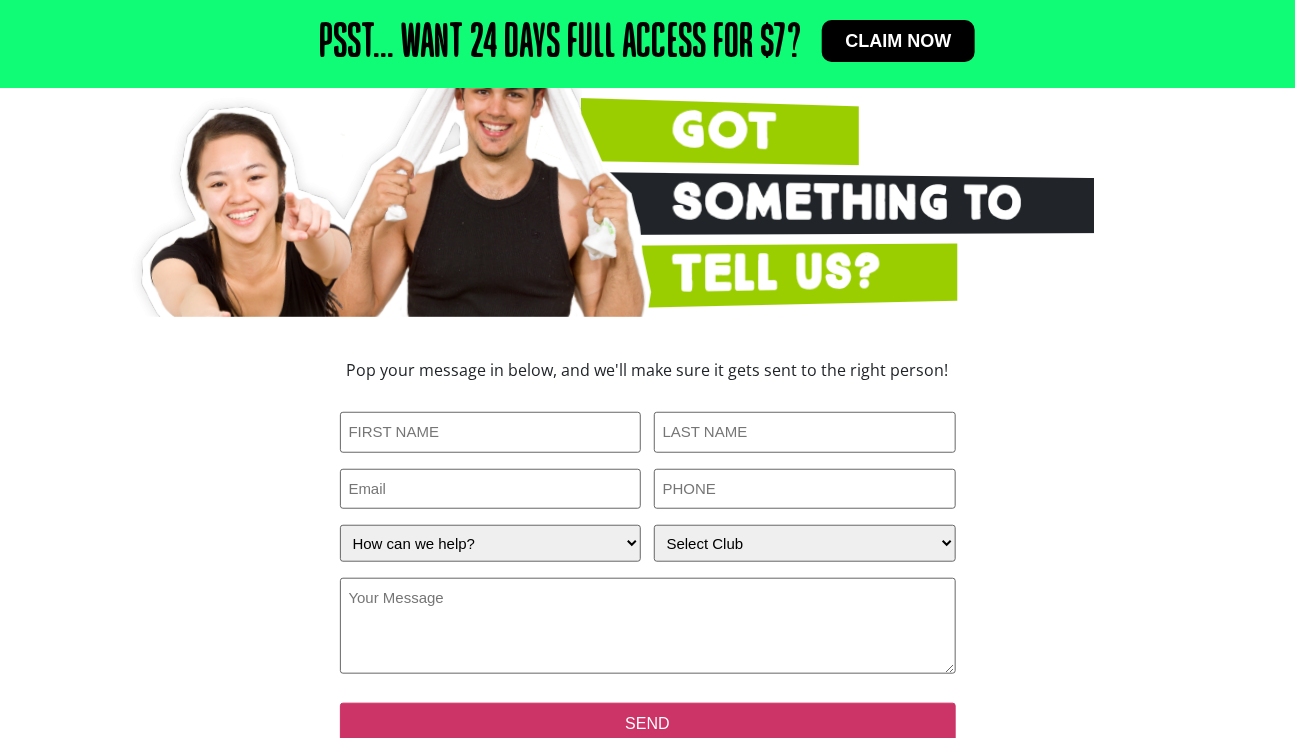 scroll, scrollTop: 304, scrollLeft: 0, axis: vertical 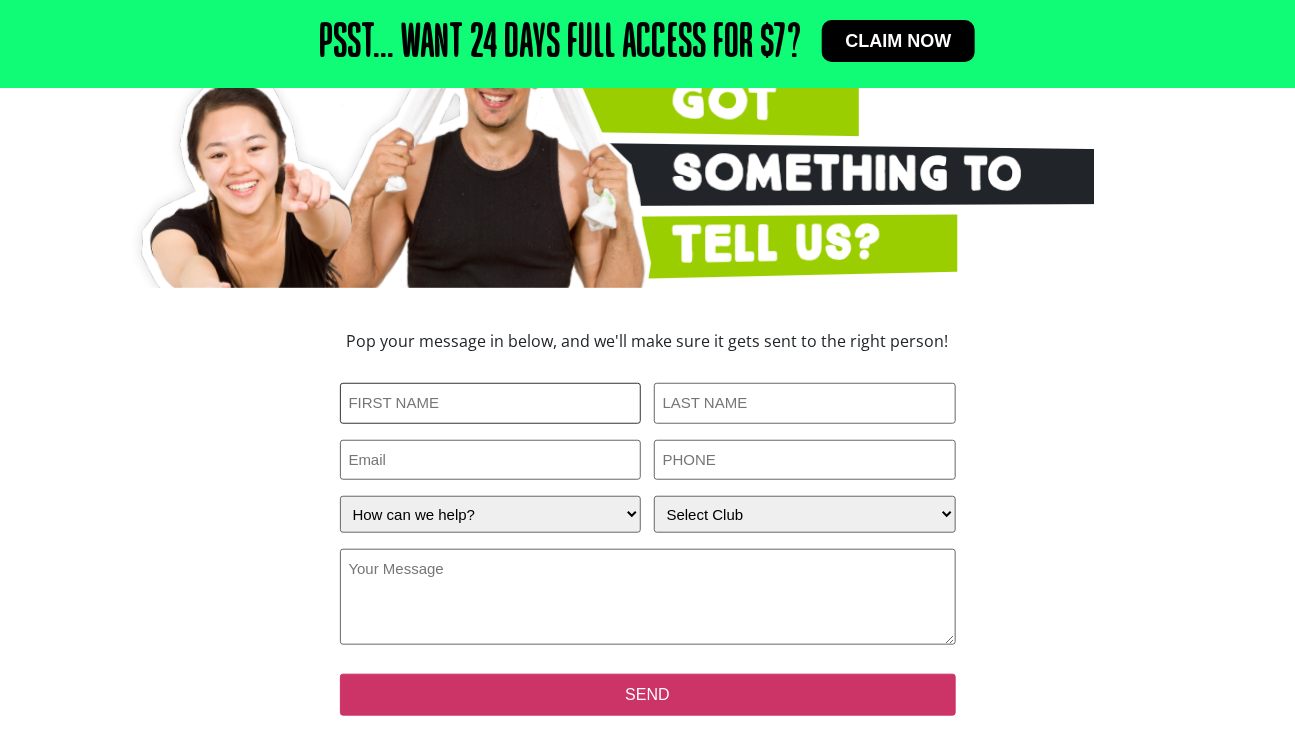click on "First Name (Required)" at bounding box center (491, 403) 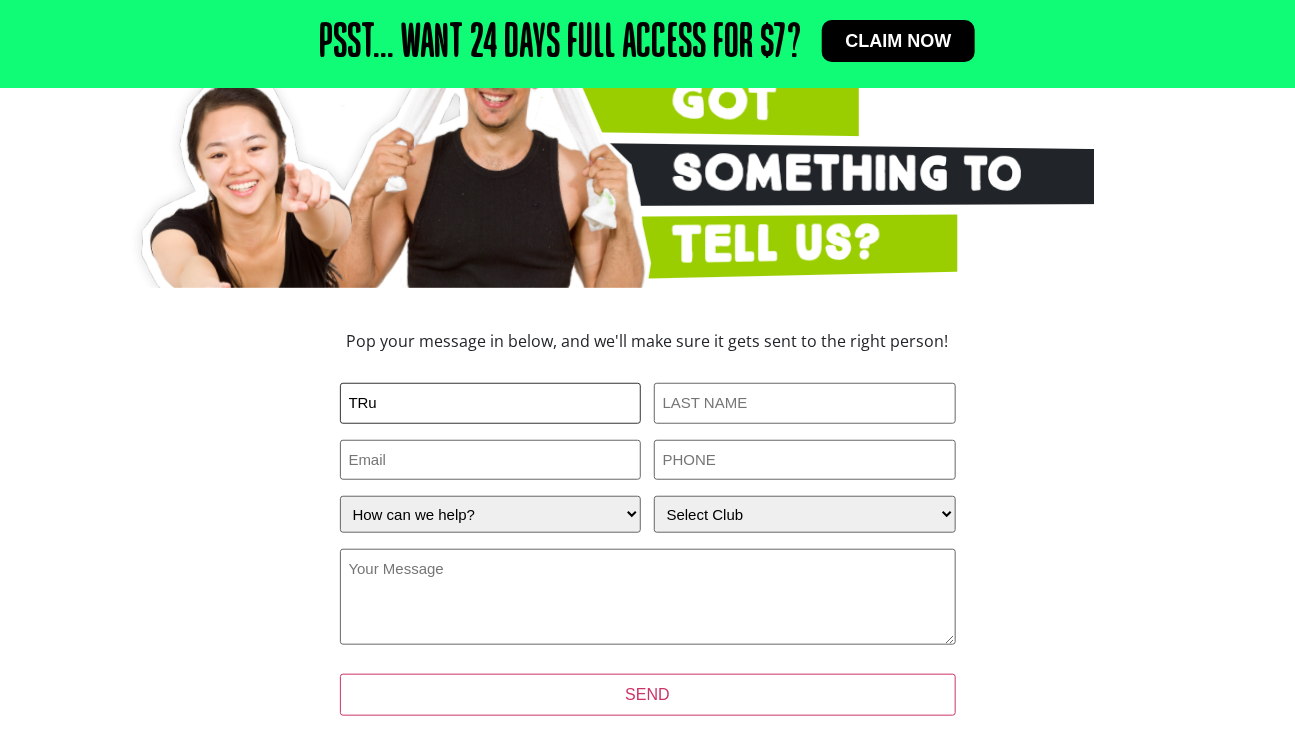 type on "[PERSON]" 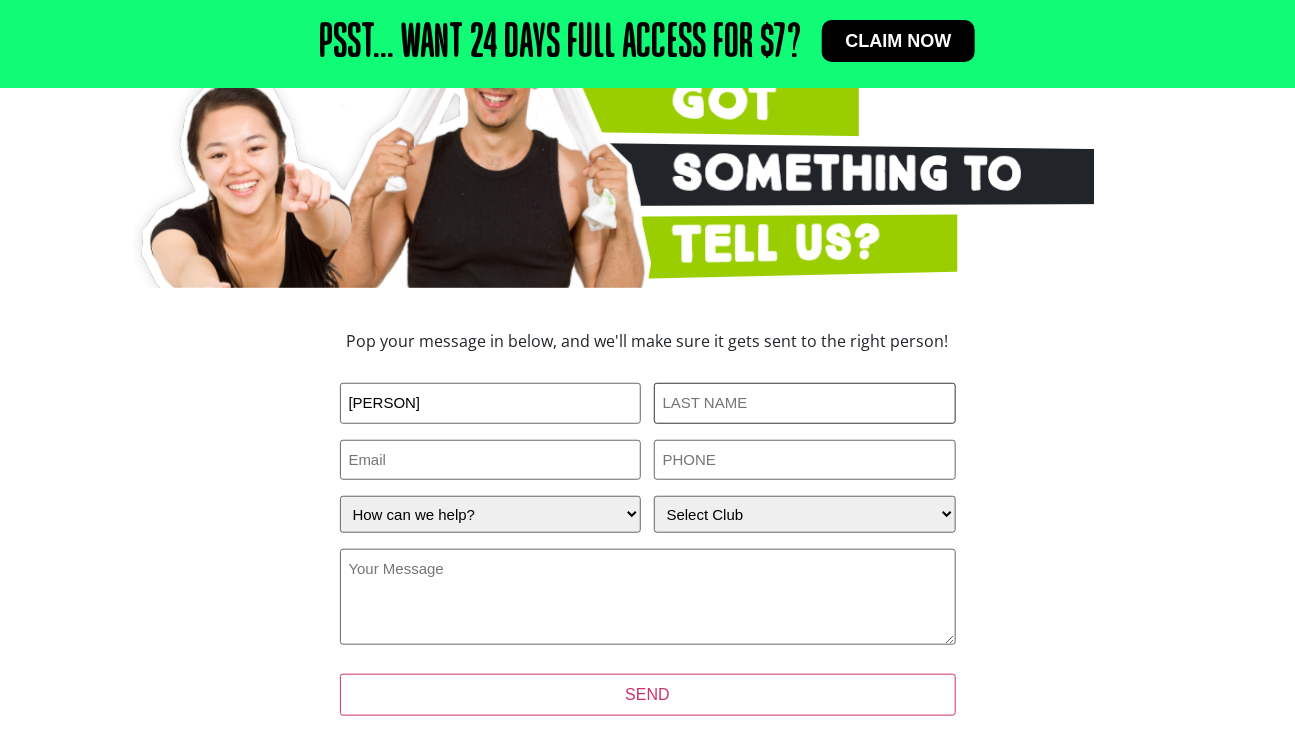 type on "[LAST]-[LAST]" 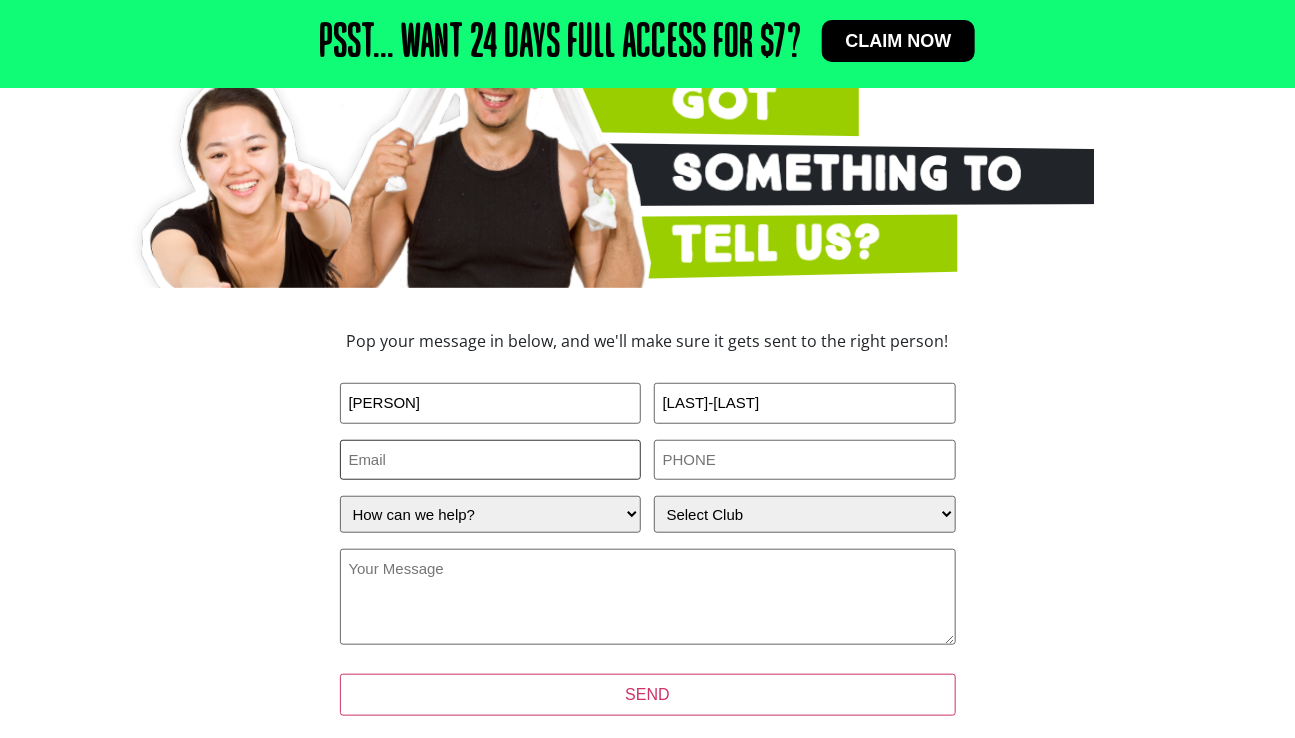 type on "[EMAIL]" 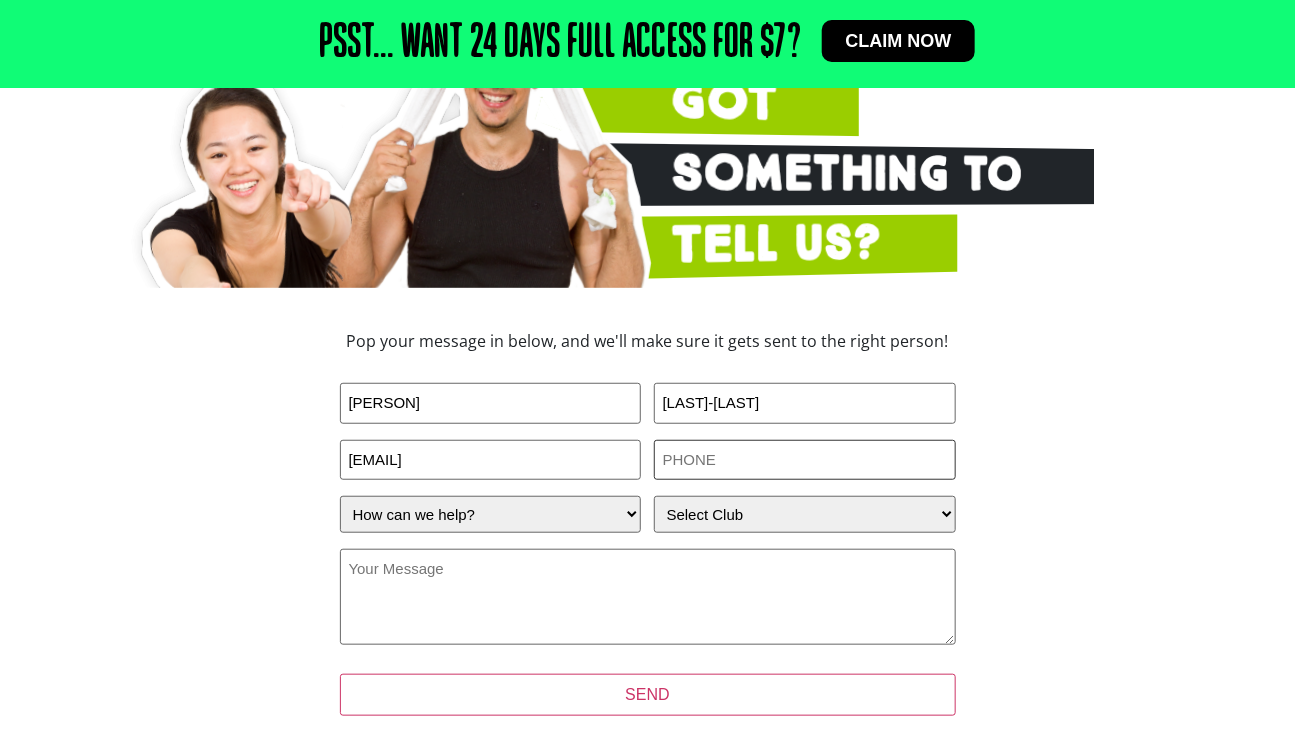 type on "[PHONE]" 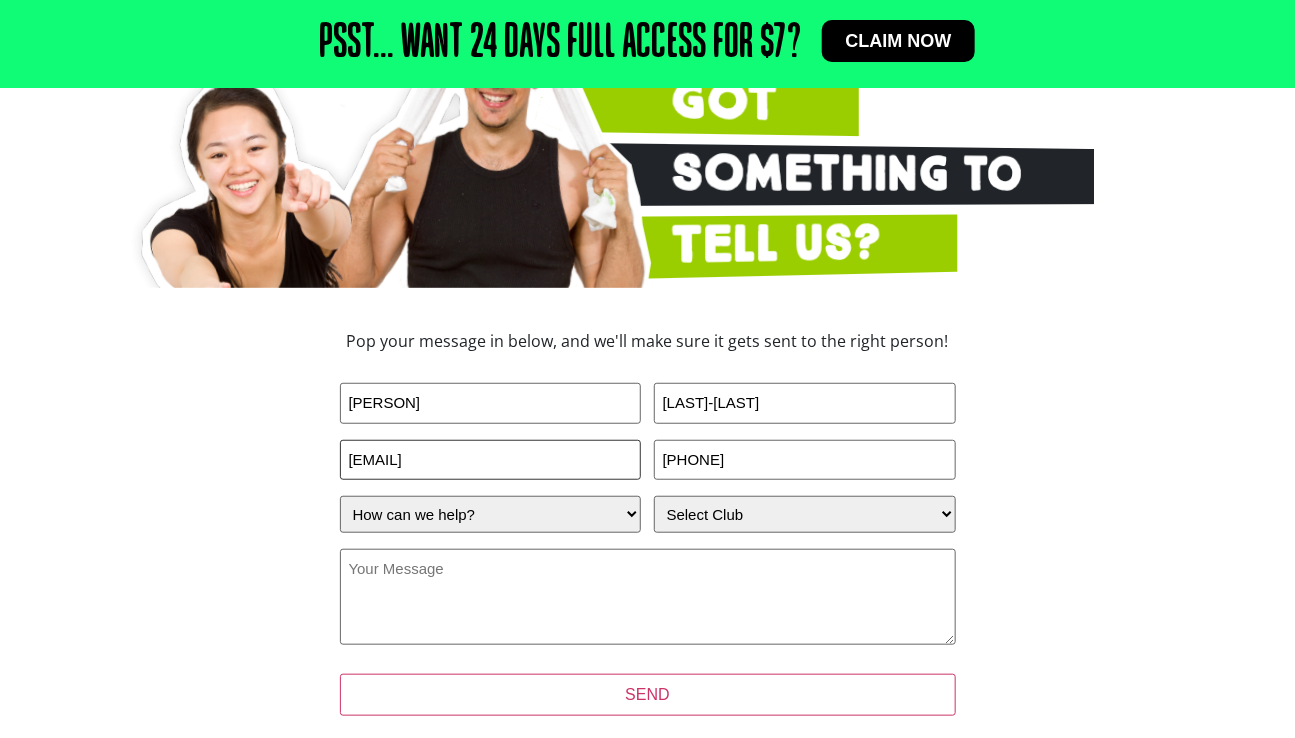 drag, startPoint x: 528, startPoint y: 461, endPoint x: 348, endPoint y: 454, distance: 180.13606 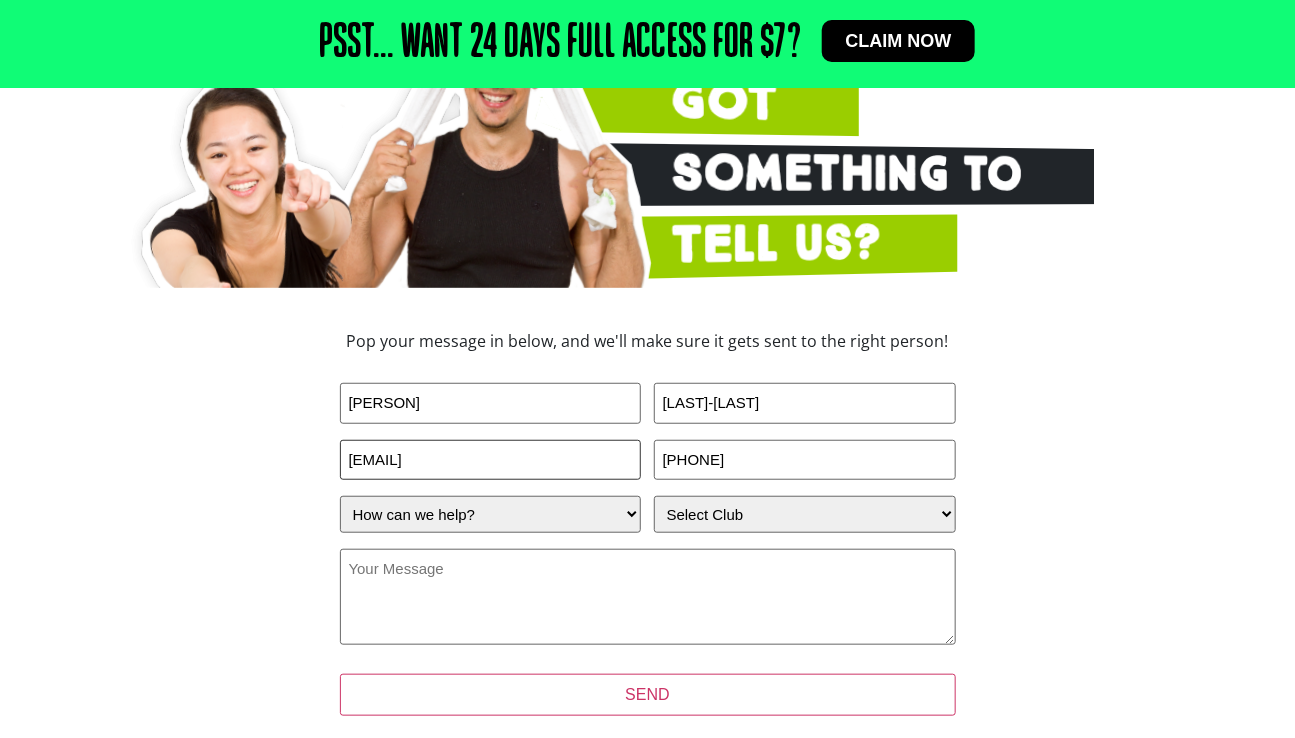 click on "[EMAIL]" at bounding box center (491, 460) 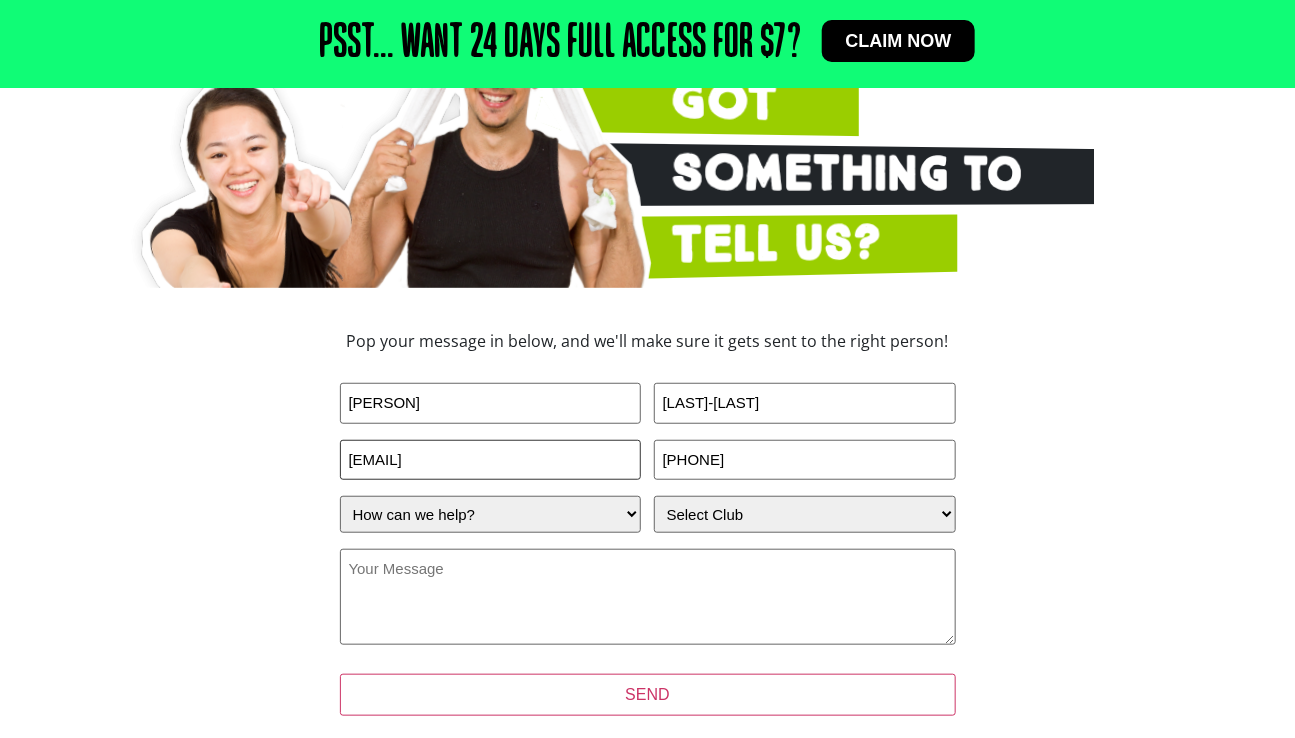 type on "[EMAIL]" 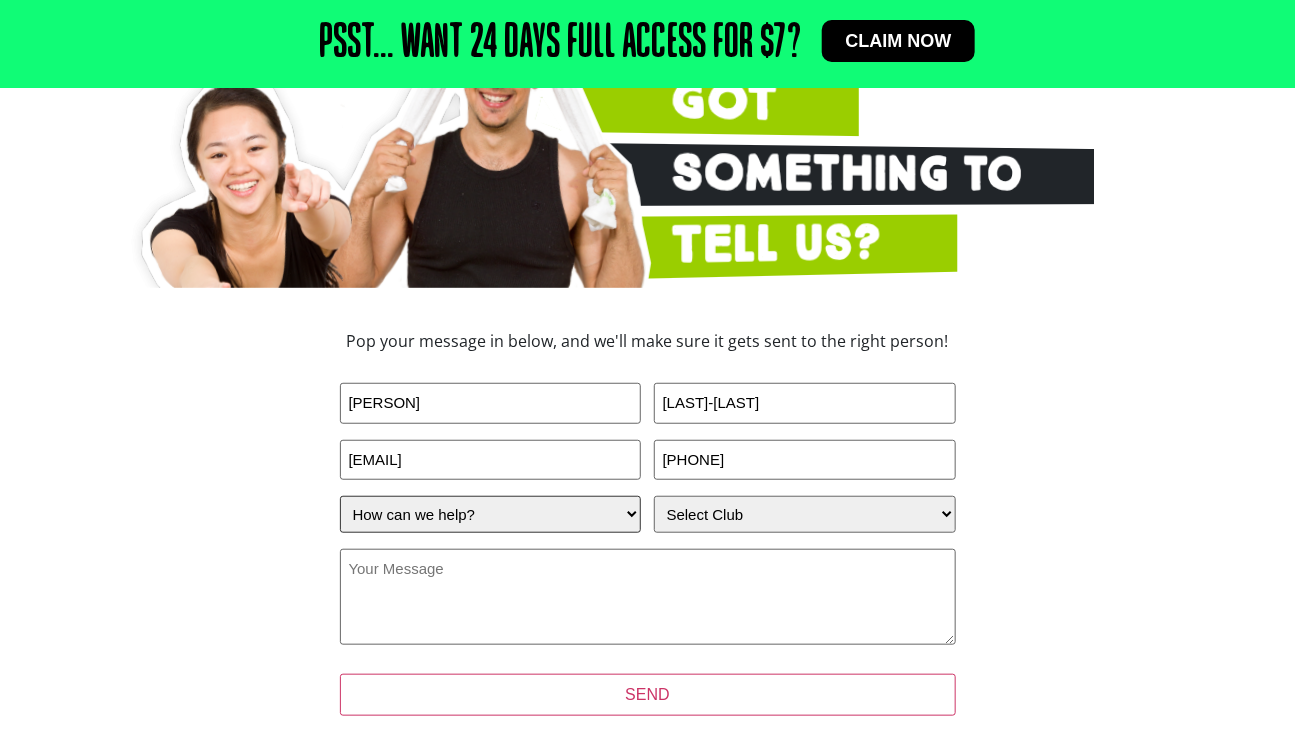 click on "How can we help? I have a question about joining I'm a current member who has an enquiry I have a suggestion about my club" at bounding box center (491, 514) 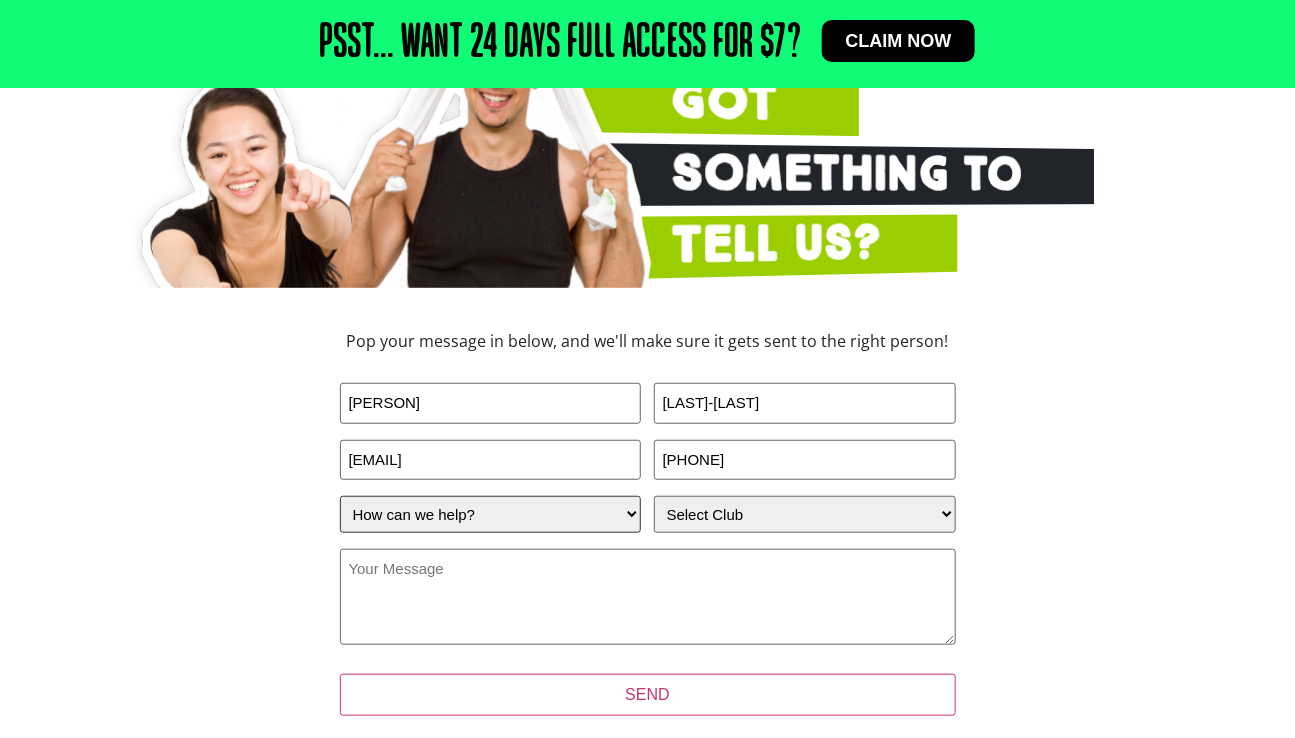 select on "I'm a current member who has an enquiry" 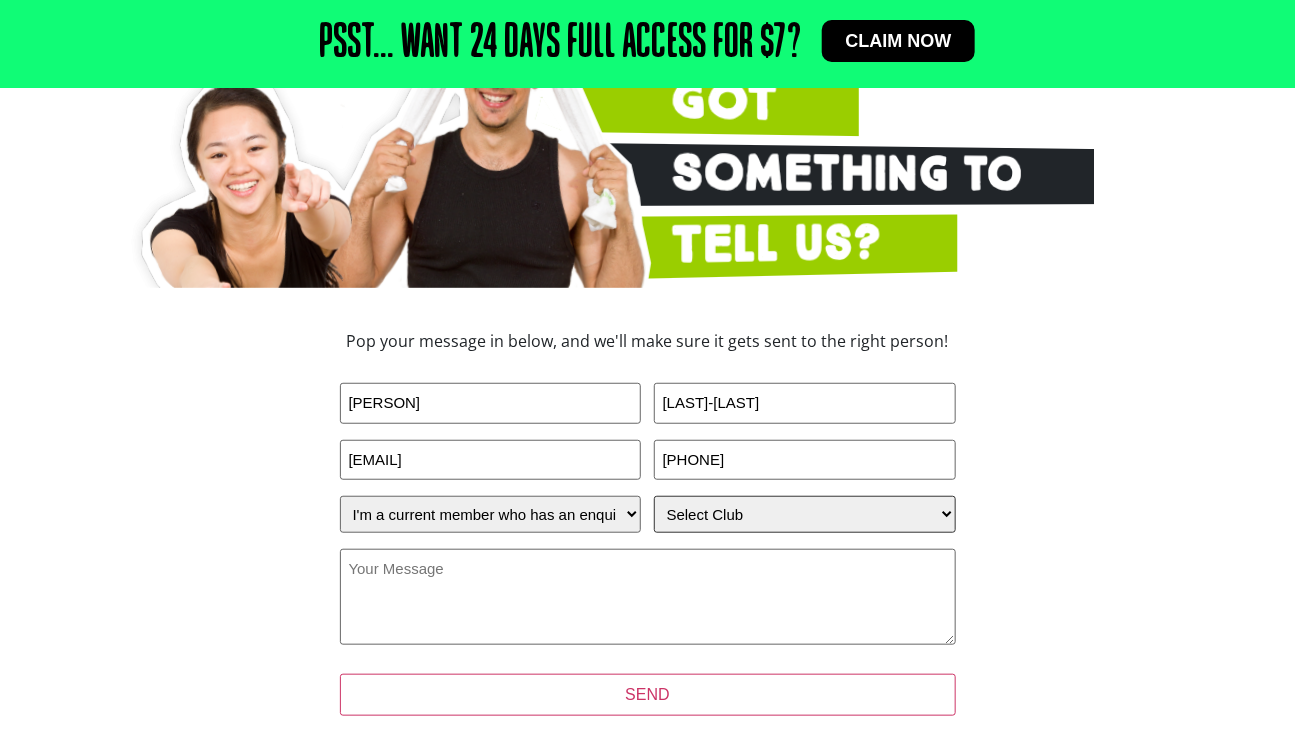 click on "Select Club Alexandra Hills Calamvale Coopers Plains Middle Park Oxenford Oxley Park Ridge Runcorn Underwood Wynnum" at bounding box center [805, 514] 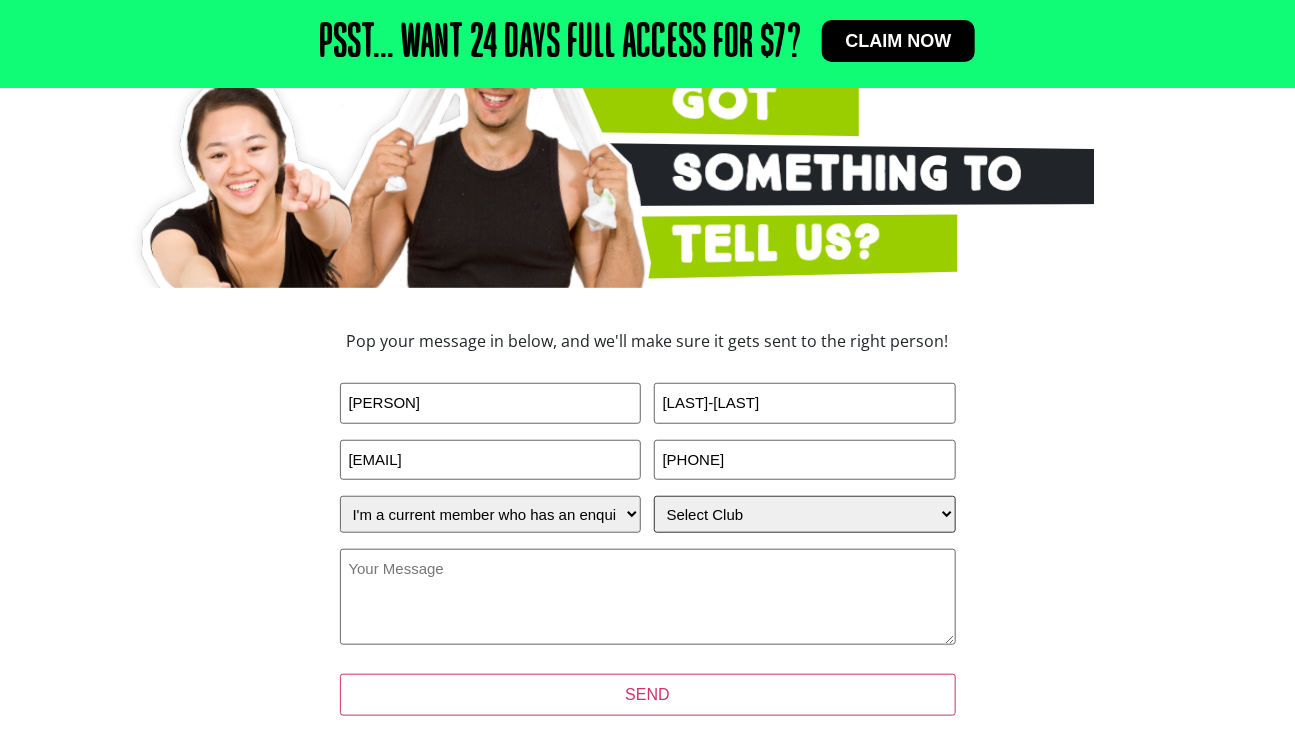 select on "Wynnum" 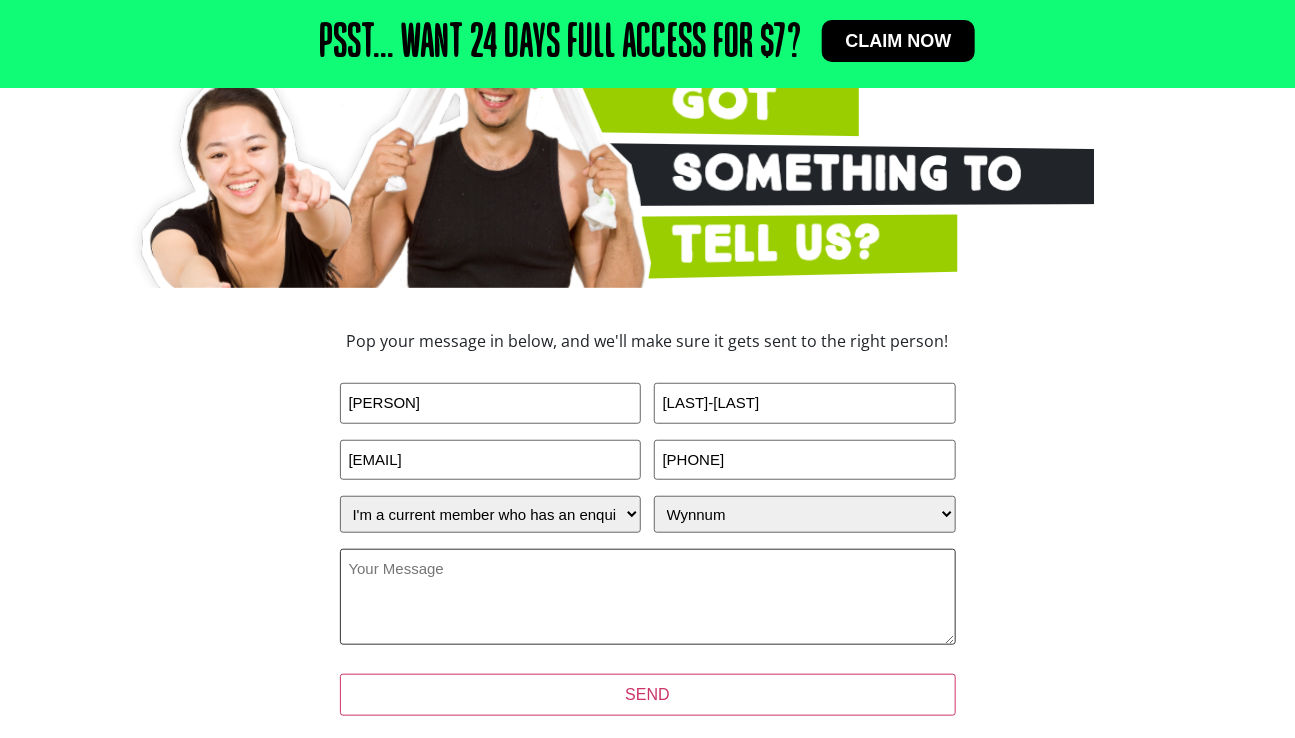 click on "Your Message (Required)" at bounding box center (648, 597) 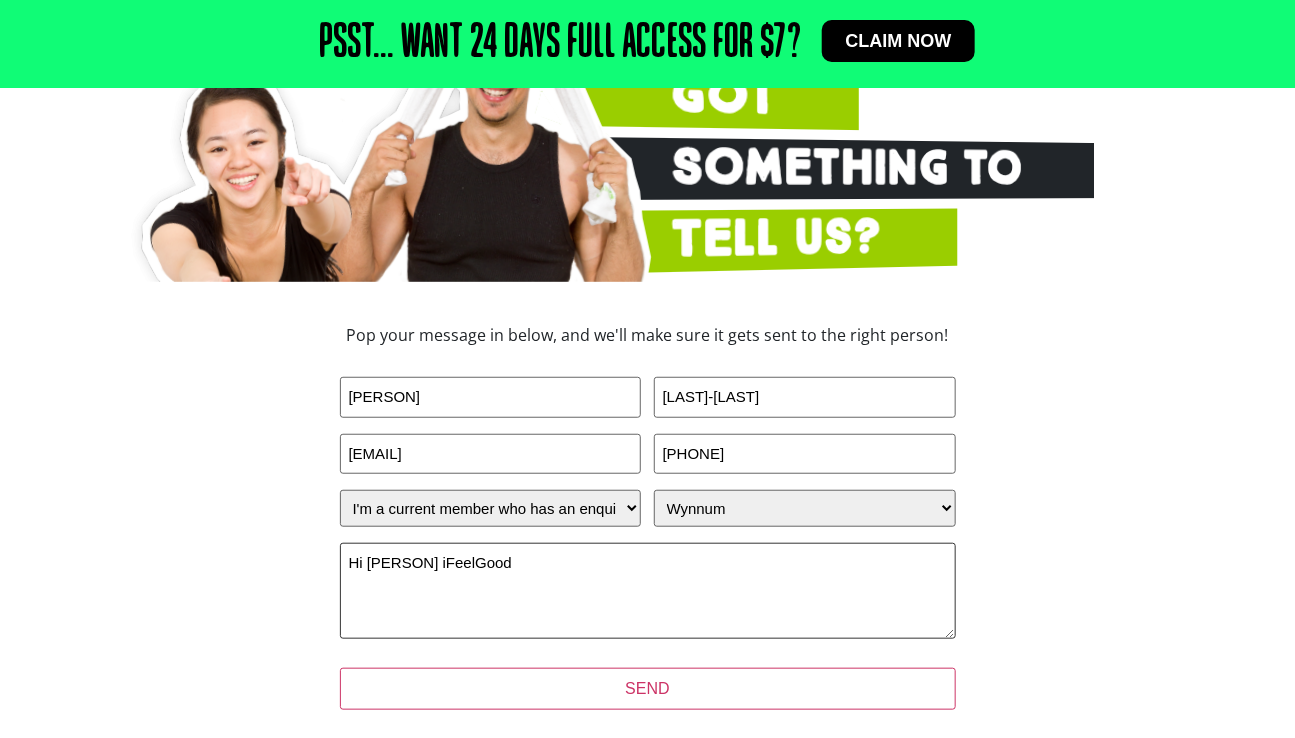scroll, scrollTop: 310, scrollLeft: 0, axis: vertical 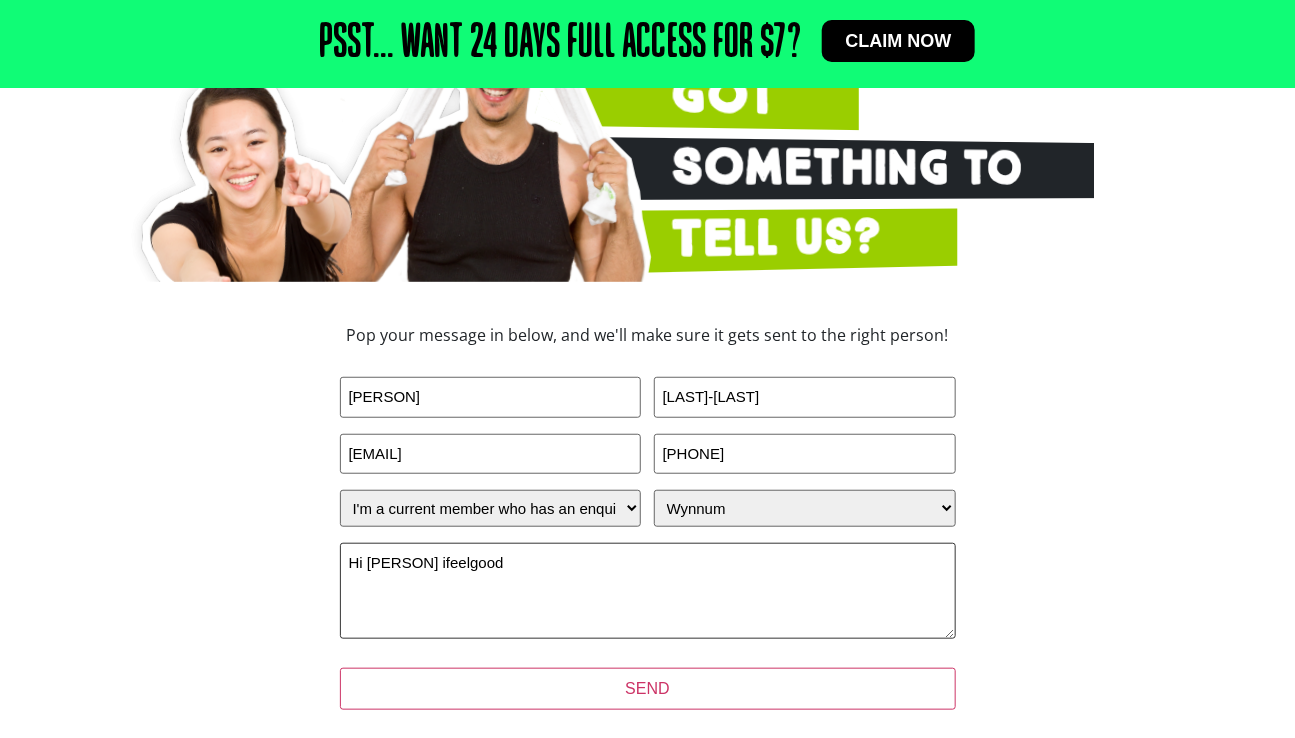 type on "I" 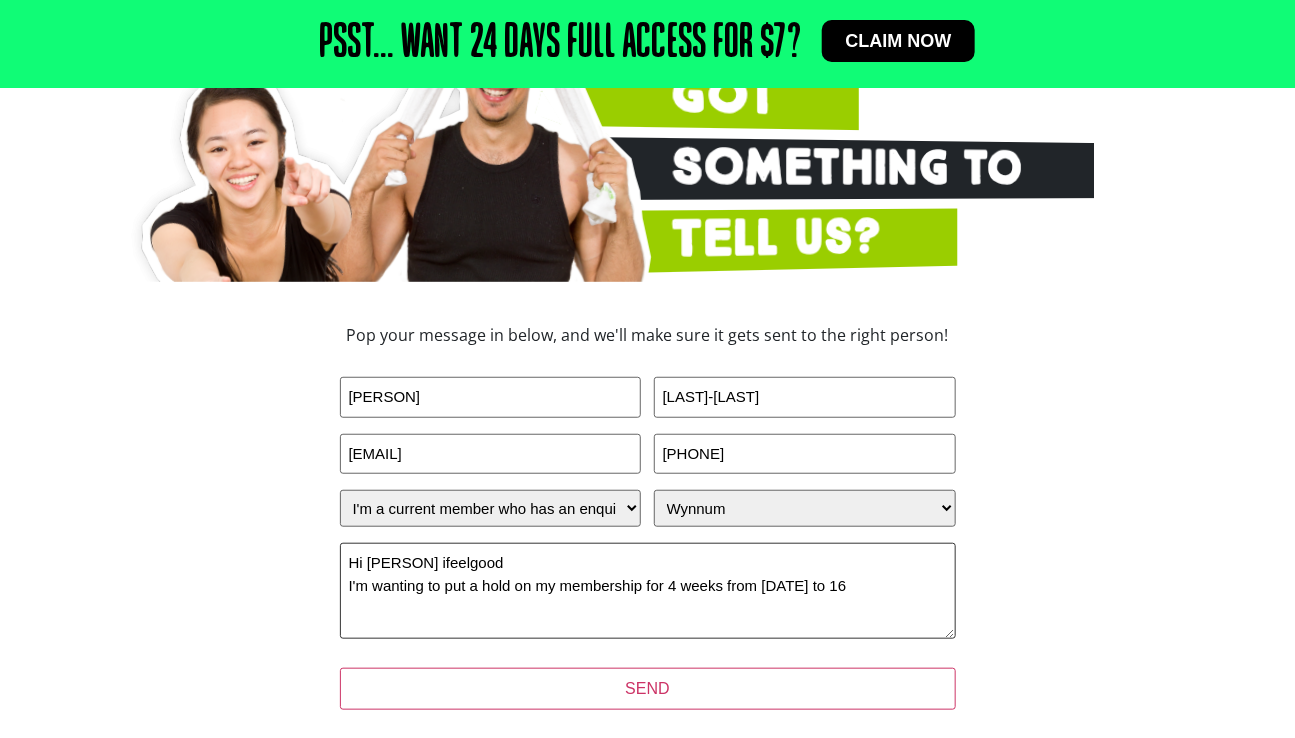 click on "Hi [PERSON] ifeelgood
I'm wanting to put a hold on my membership for 4 weeks from [DATE] to 16" at bounding box center (648, 591) 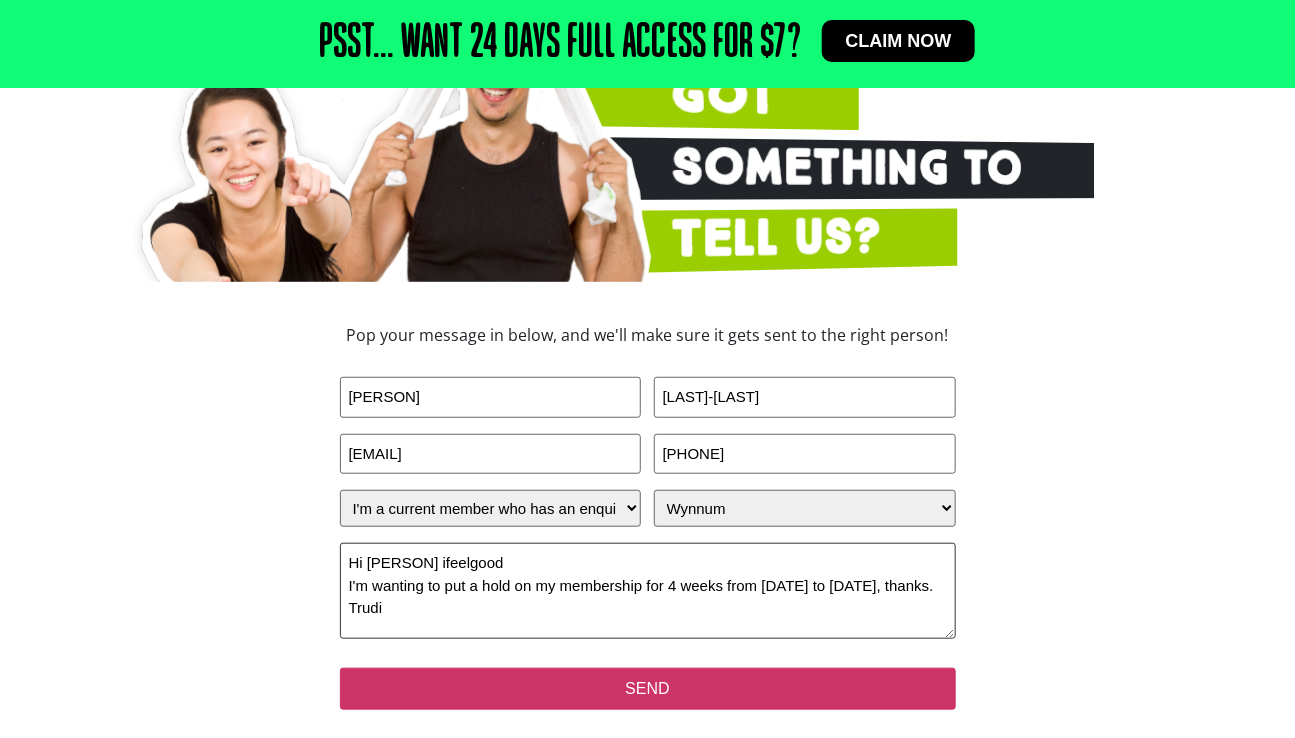 type on "Hi [PERSON] ifeelgood
I'm wanting to put a hold on my membership for 4 weeks from [DATE] to [DATE], thanks. Trudi" 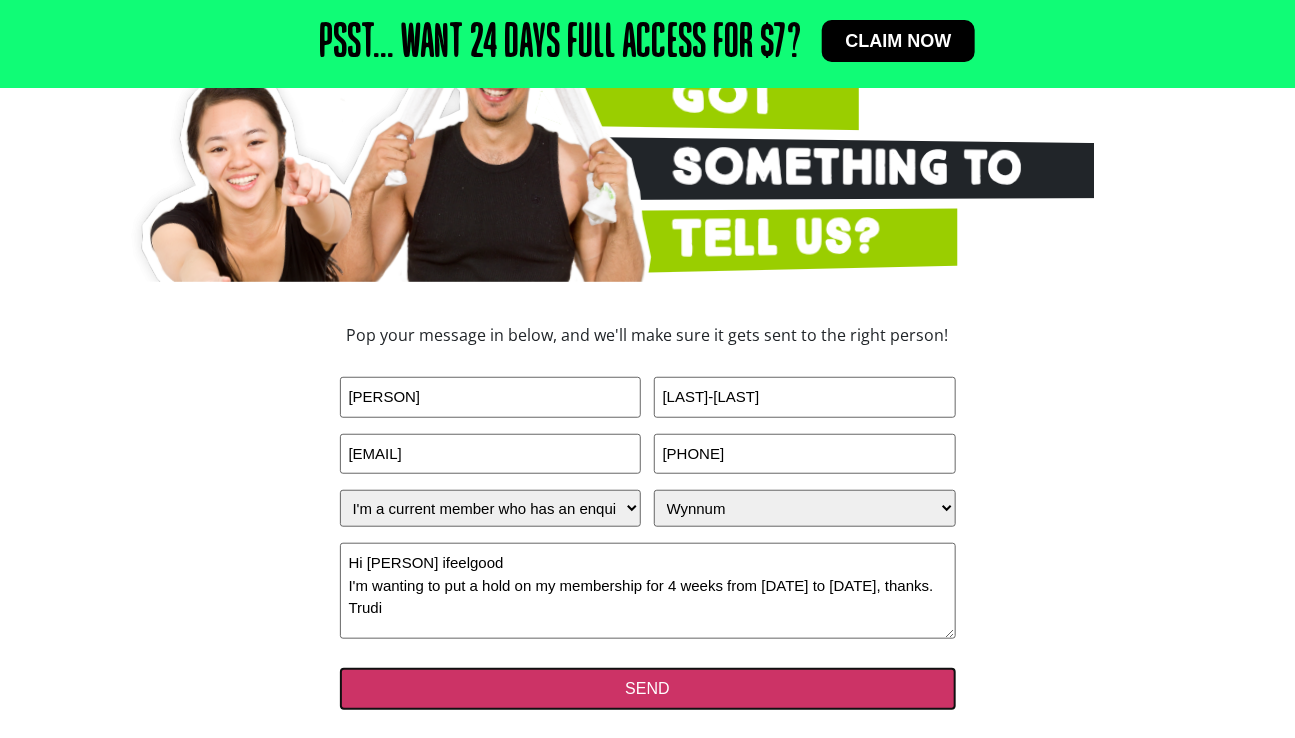 click on "SEND" at bounding box center (648, 689) 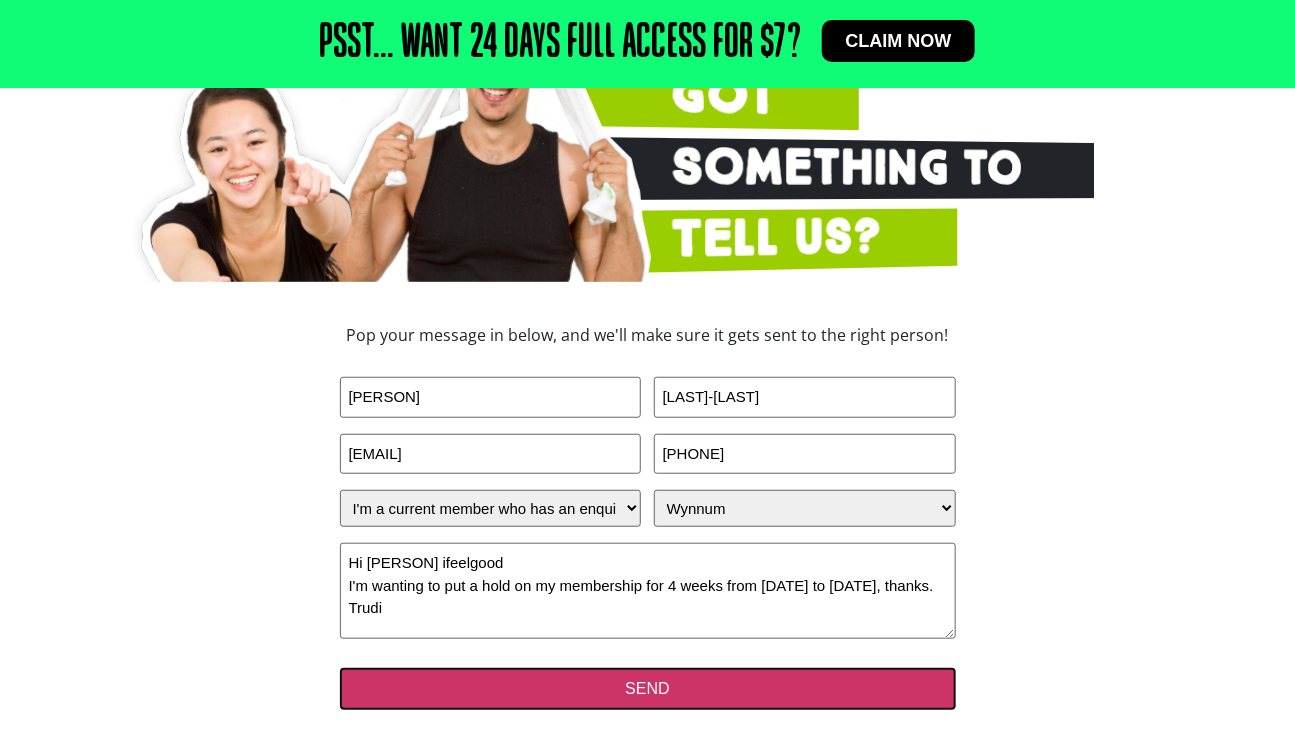 click on "SEND" at bounding box center (648, 689) 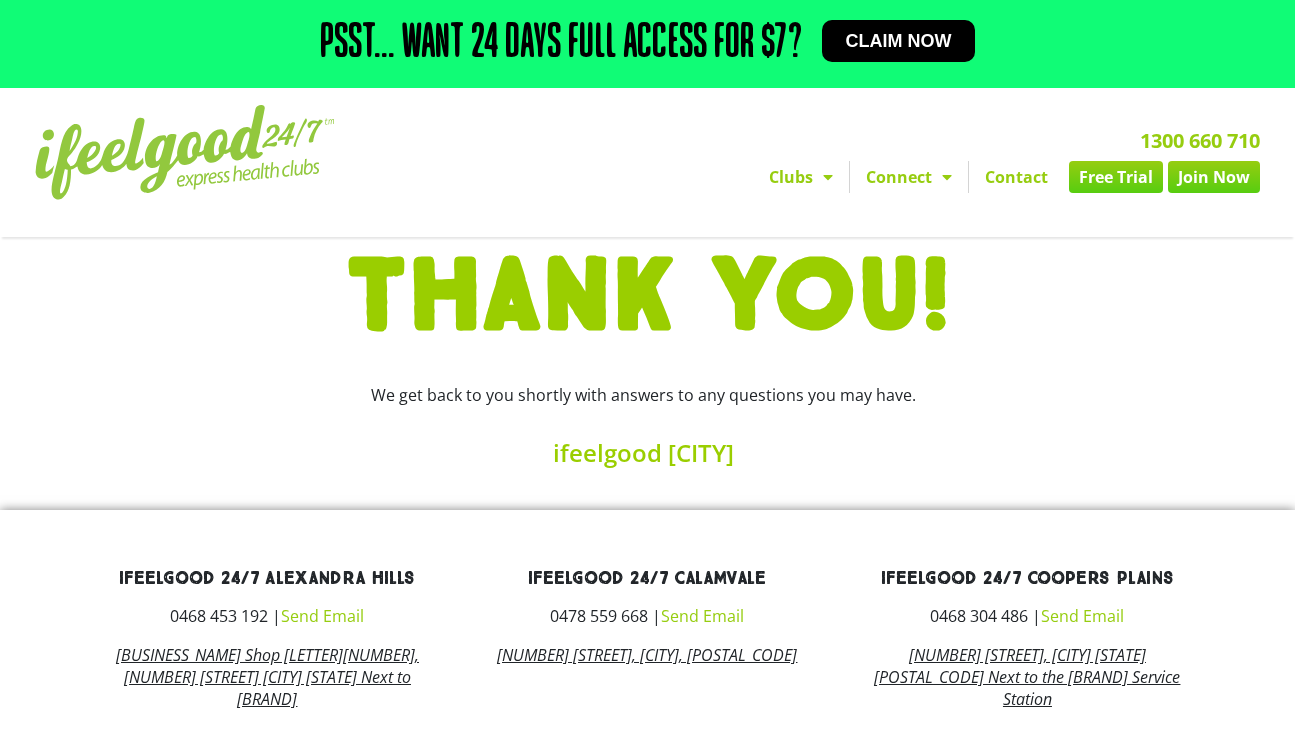 scroll, scrollTop: 0, scrollLeft: 0, axis: both 